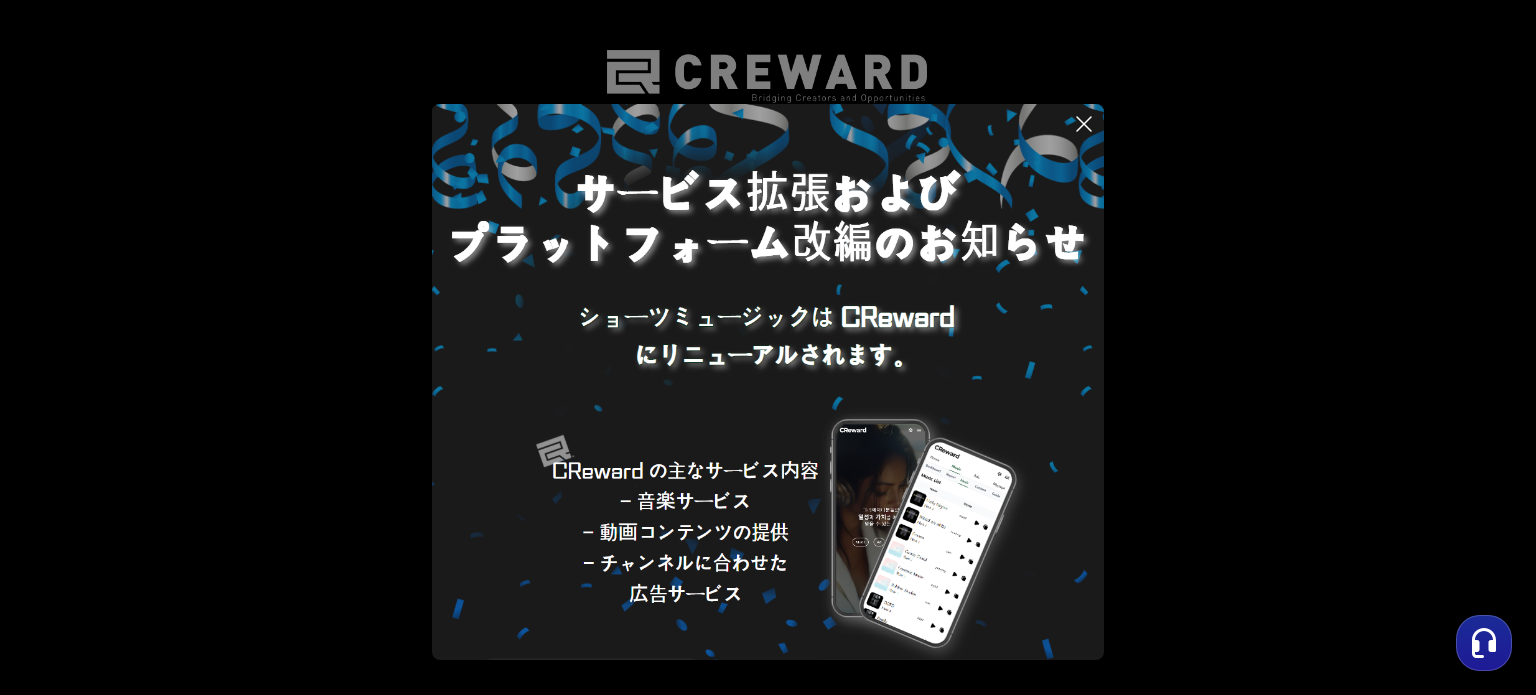 scroll, scrollTop: 0, scrollLeft: 0, axis: both 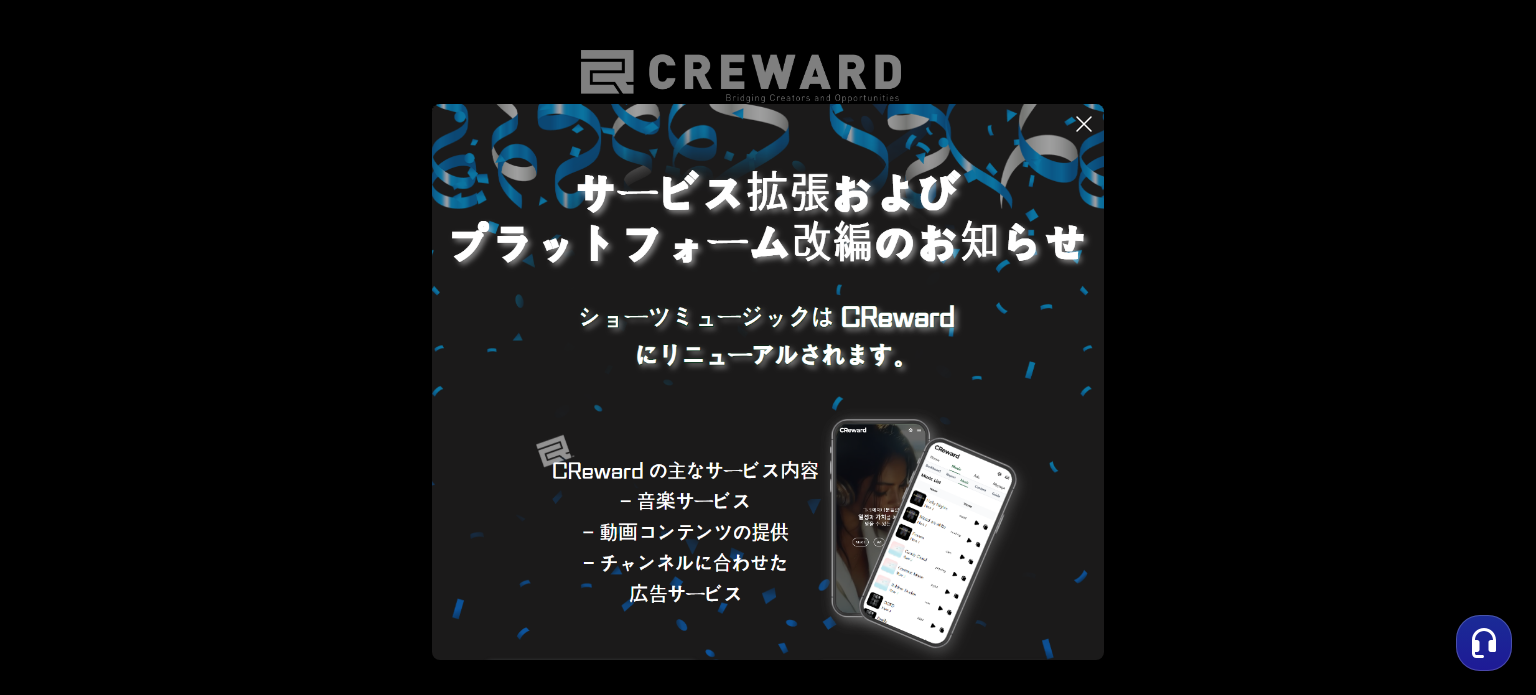 click 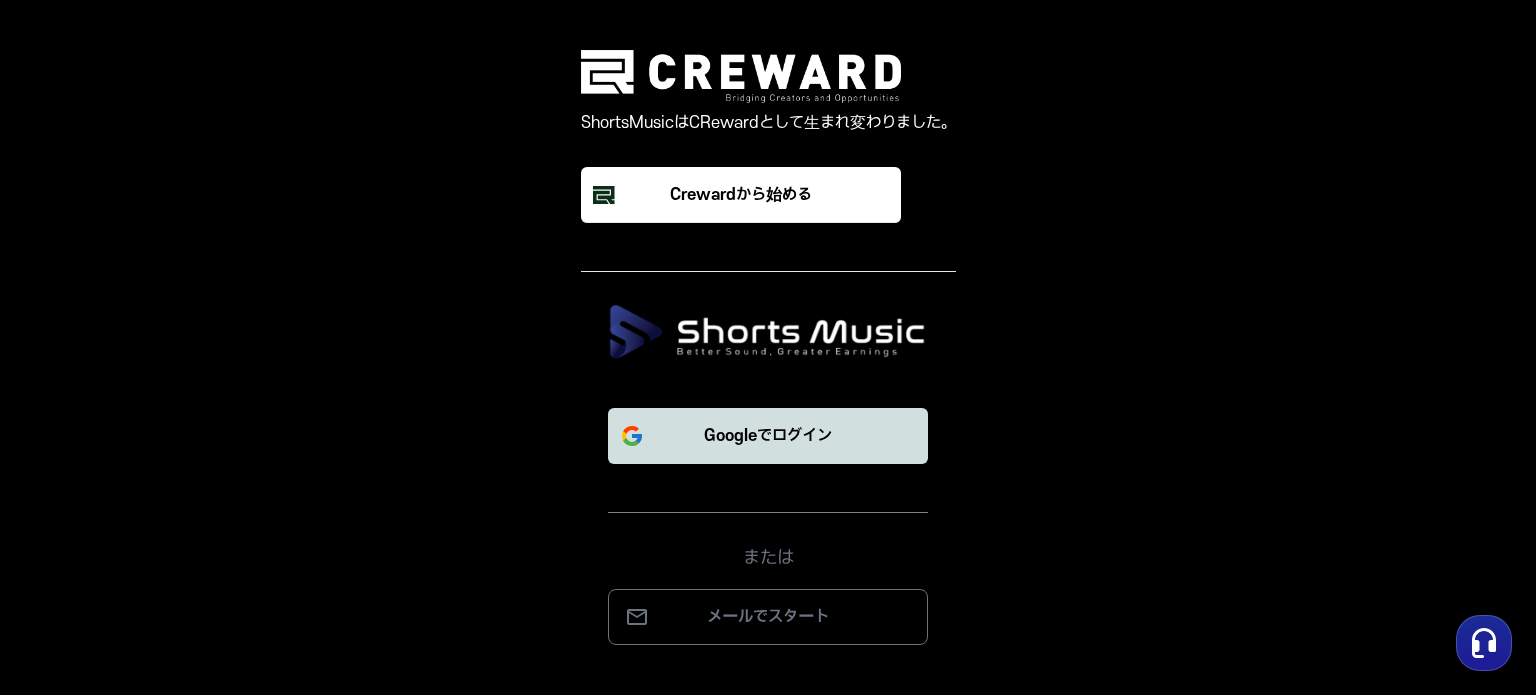 click on "Googleでログイン" at bounding box center (768, 436) 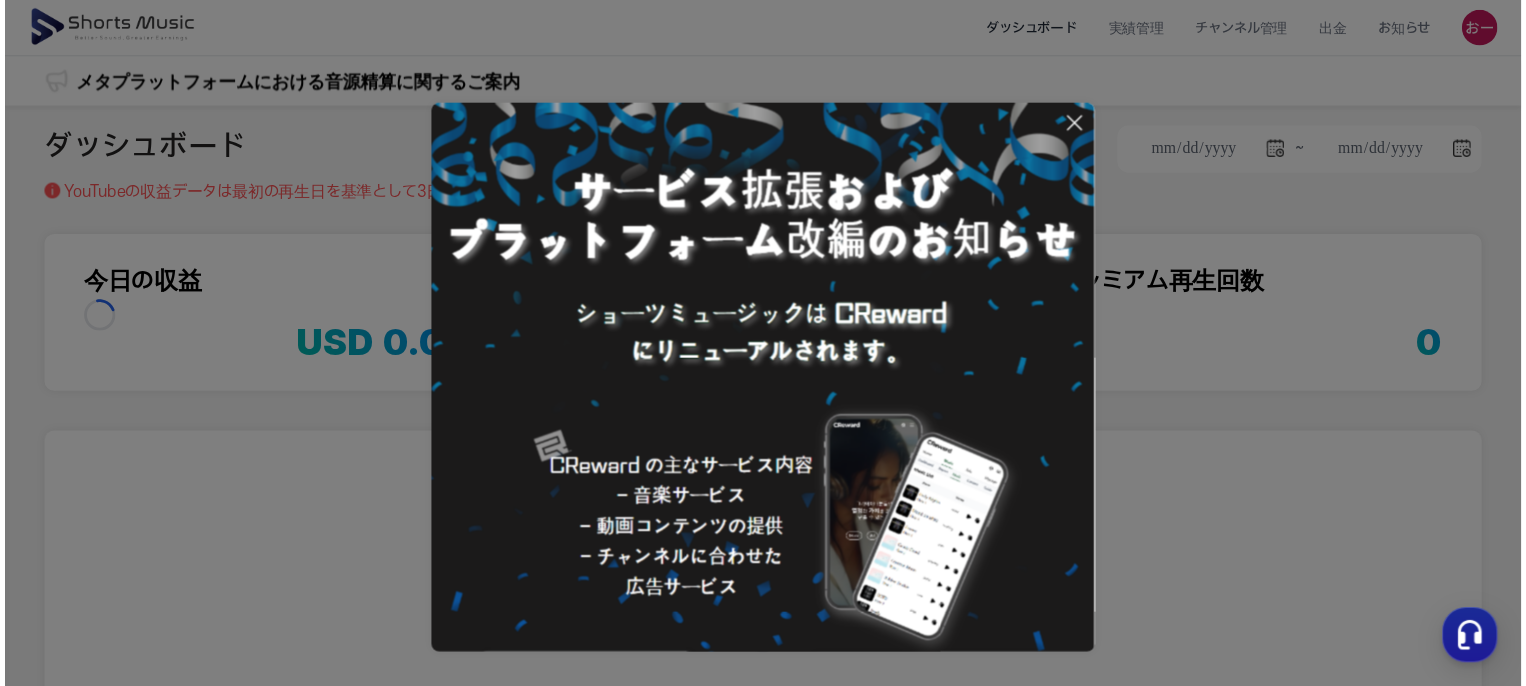 scroll, scrollTop: 0, scrollLeft: 0, axis: both 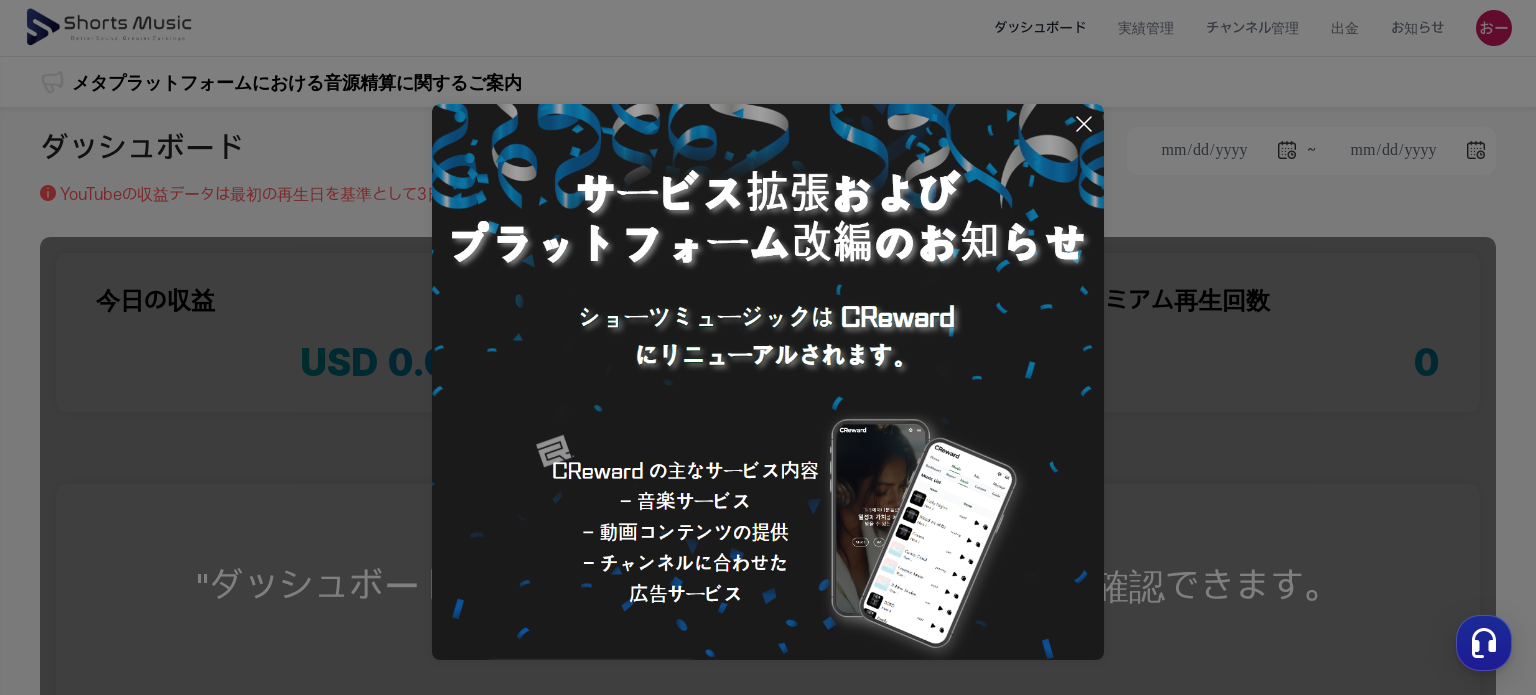 click at bounding box center [768, 347] 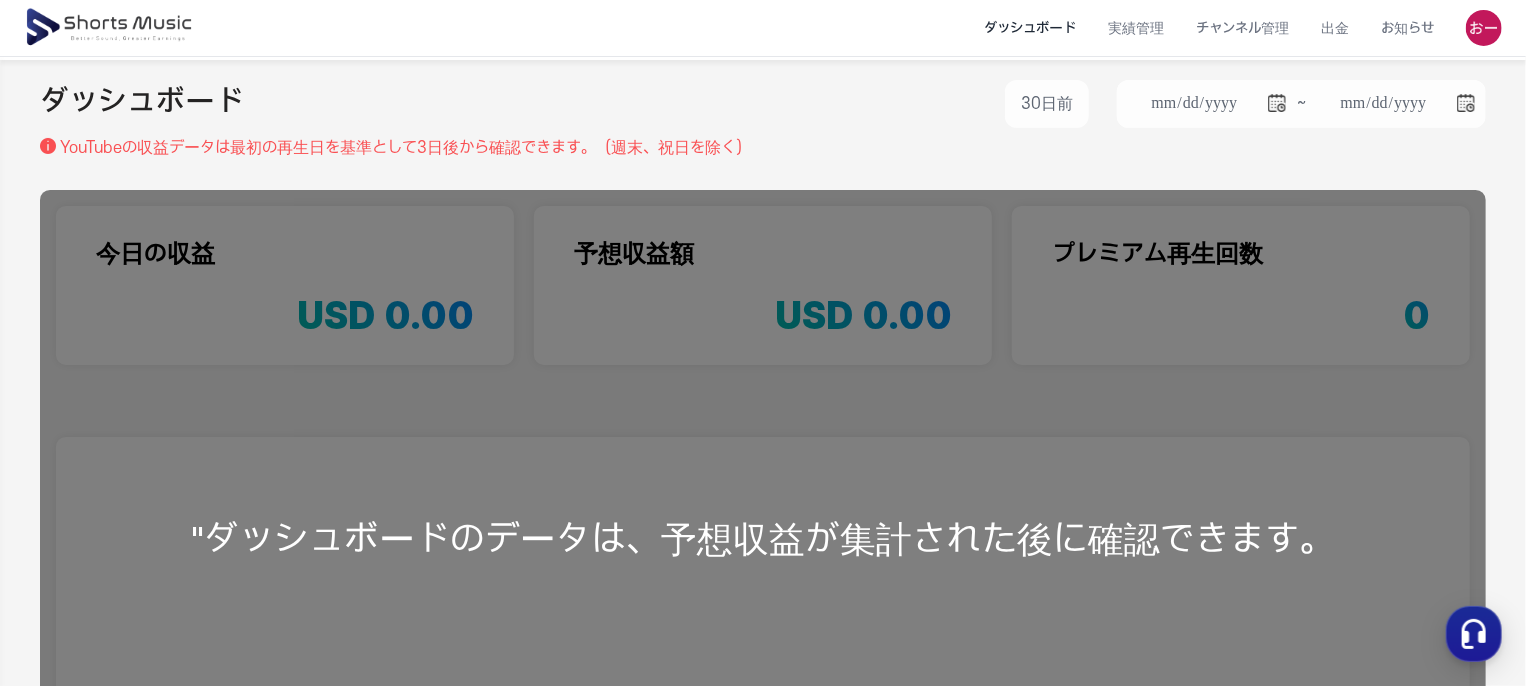 scroll, scrollTop: 0, scrollLeft: 0, axis: both 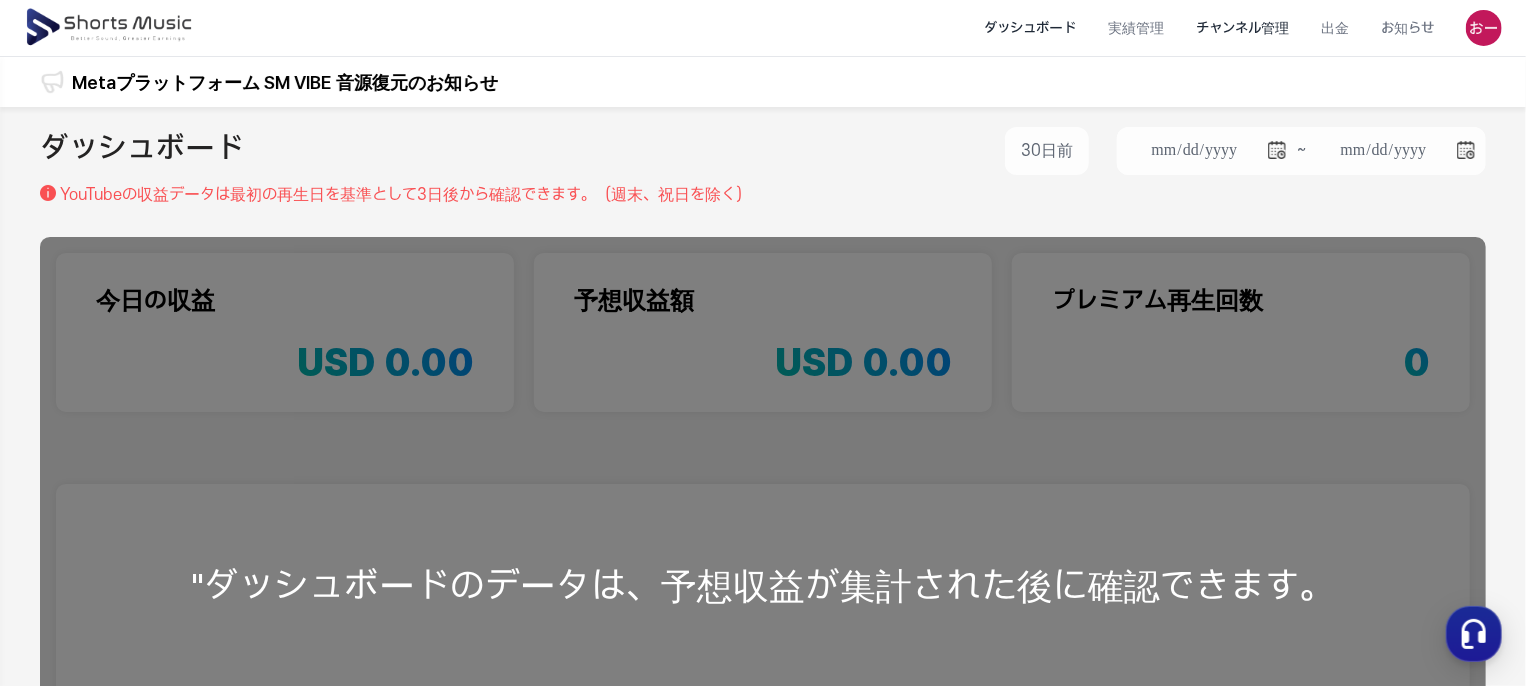 click on "チャンネル管理" at bounding box center [1242, 28] 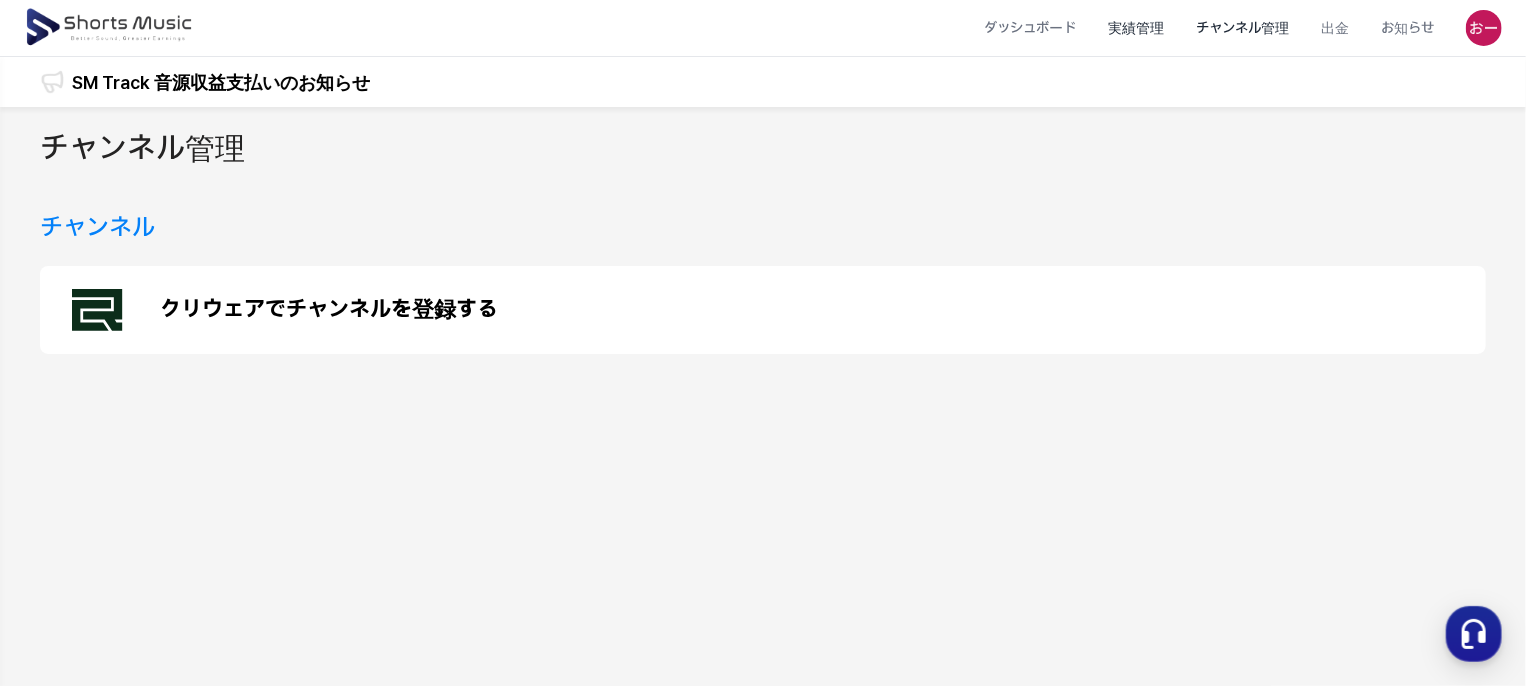 click on "実績管理" at bounding box center [1136, 28] 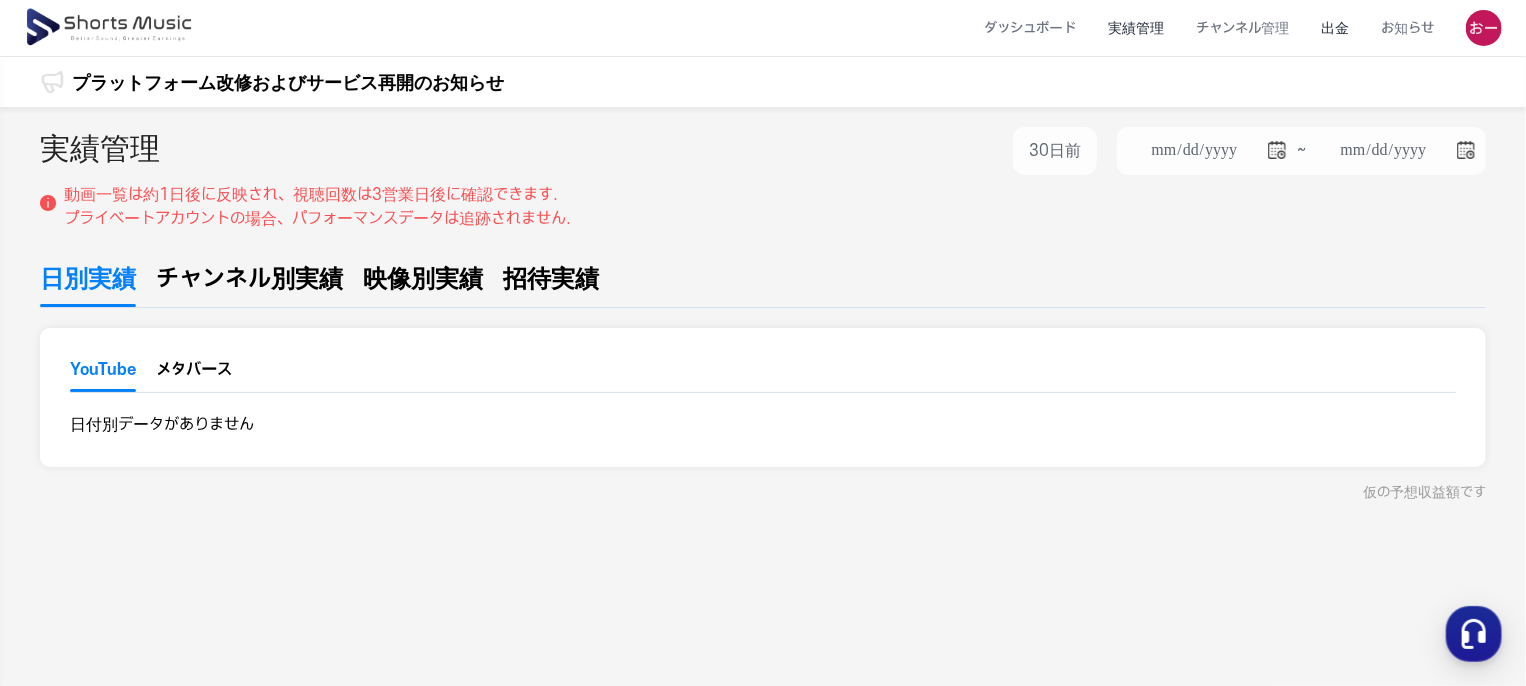 click on "出金" at bounding box center [1335, 28] 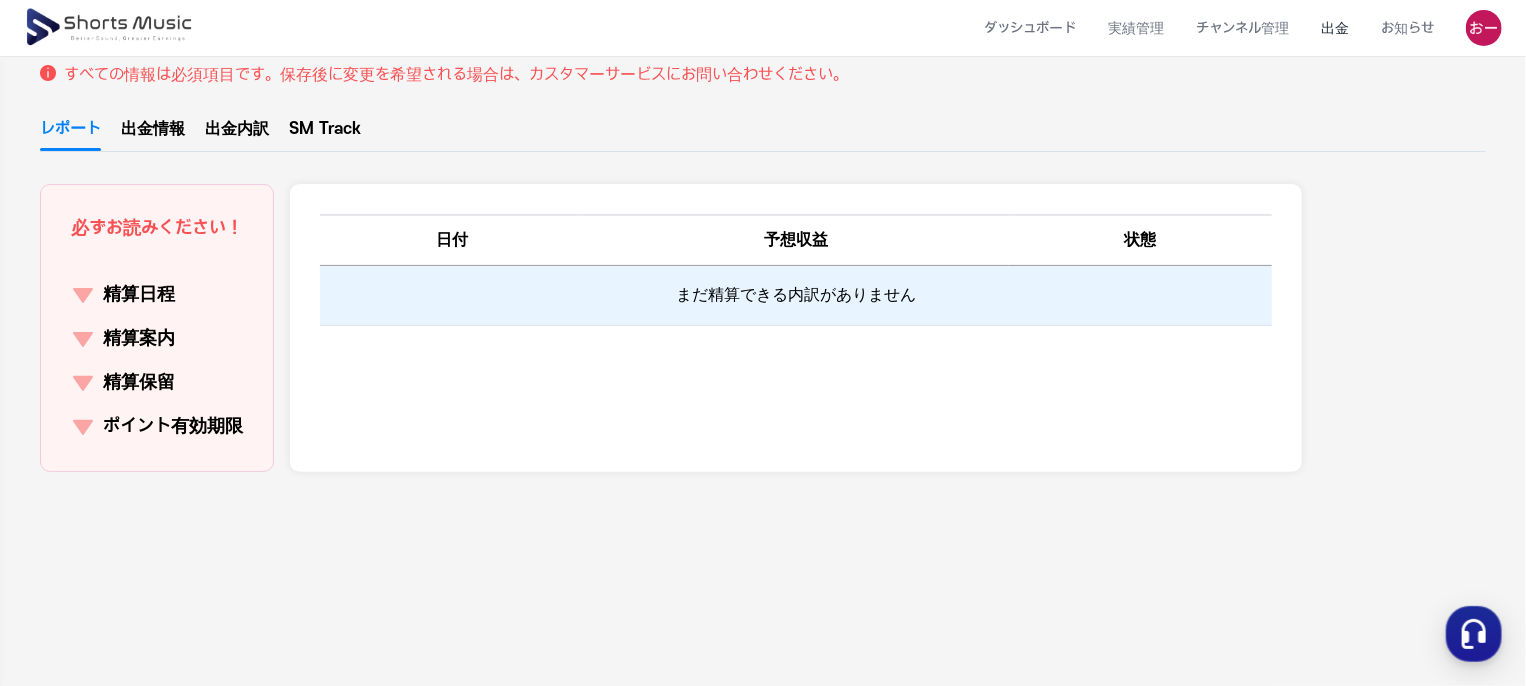 scroll, scrollTop: 0, scrollLeft: 0, axis: both 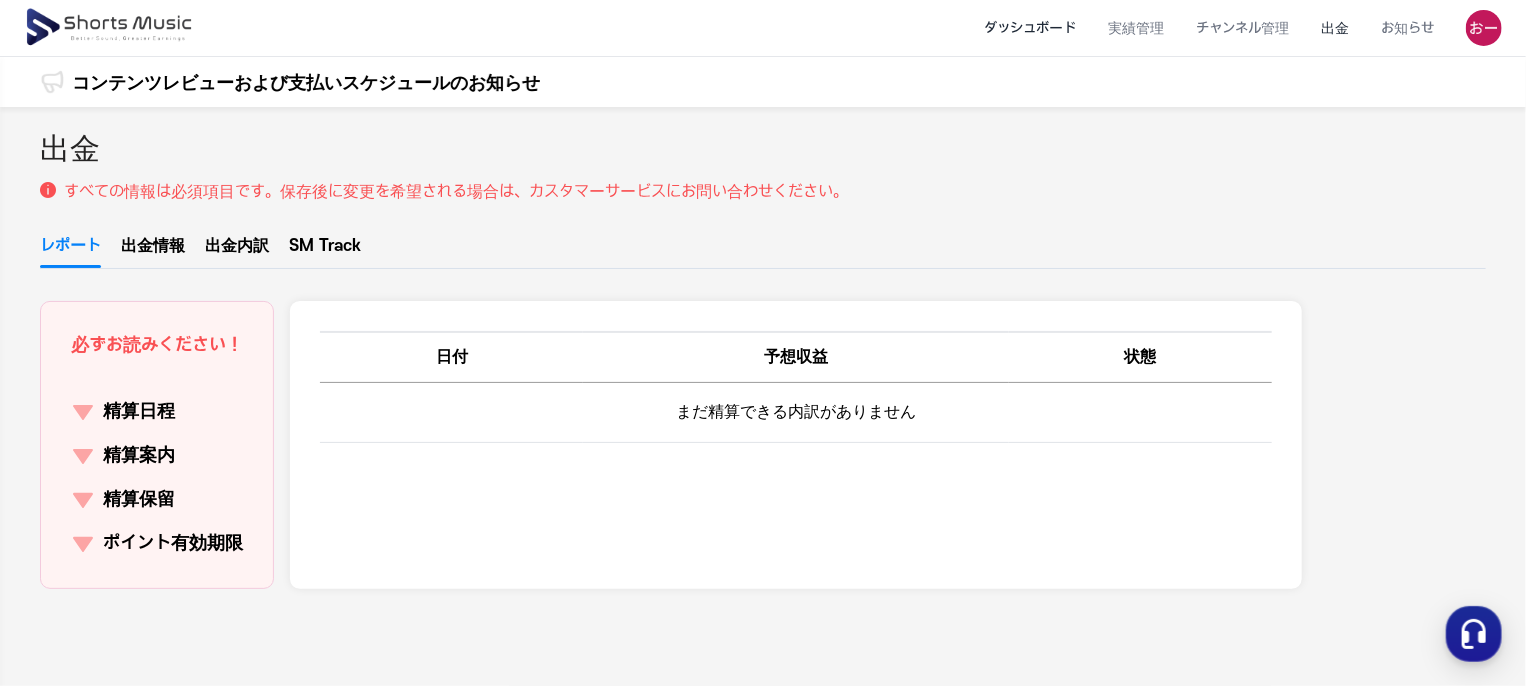 click on "ダッシュボード" at bounding box center (1030, 28) 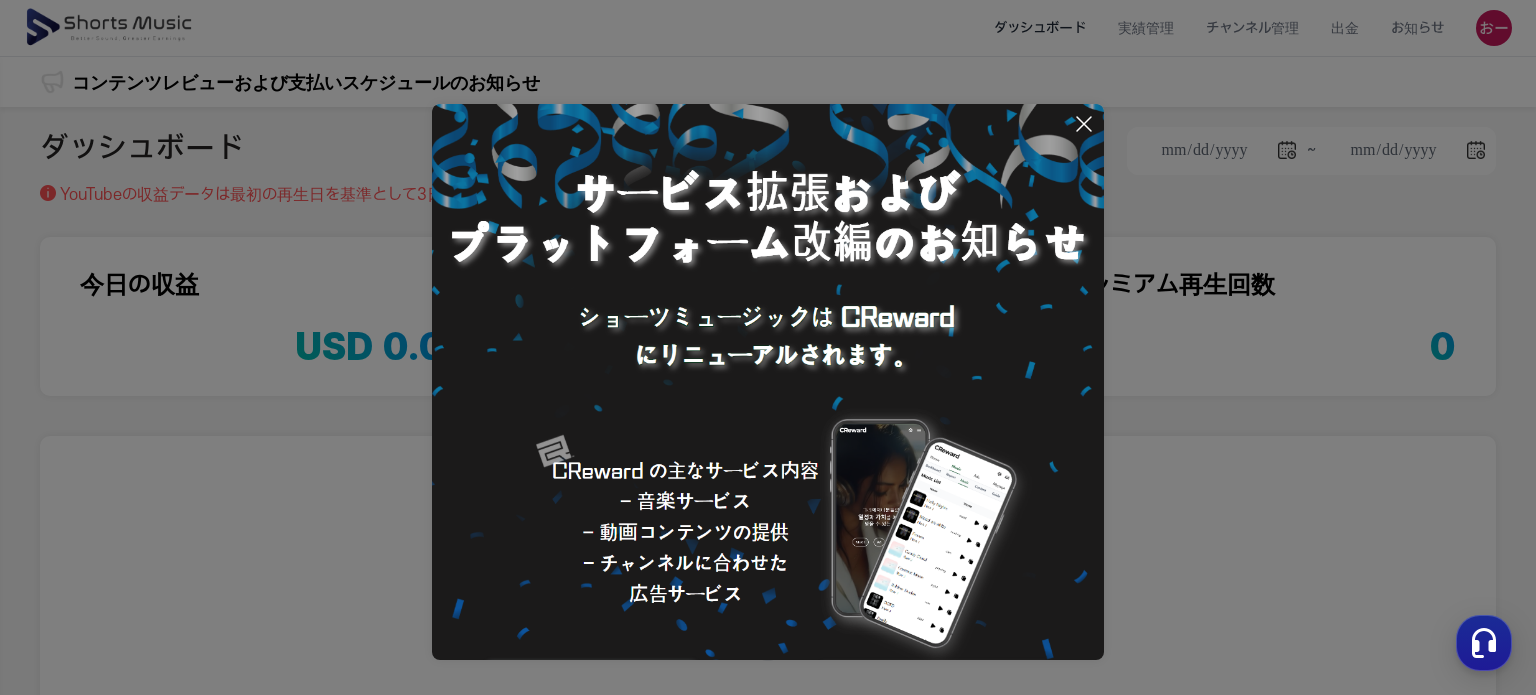 click at bounding box center [768, 440] 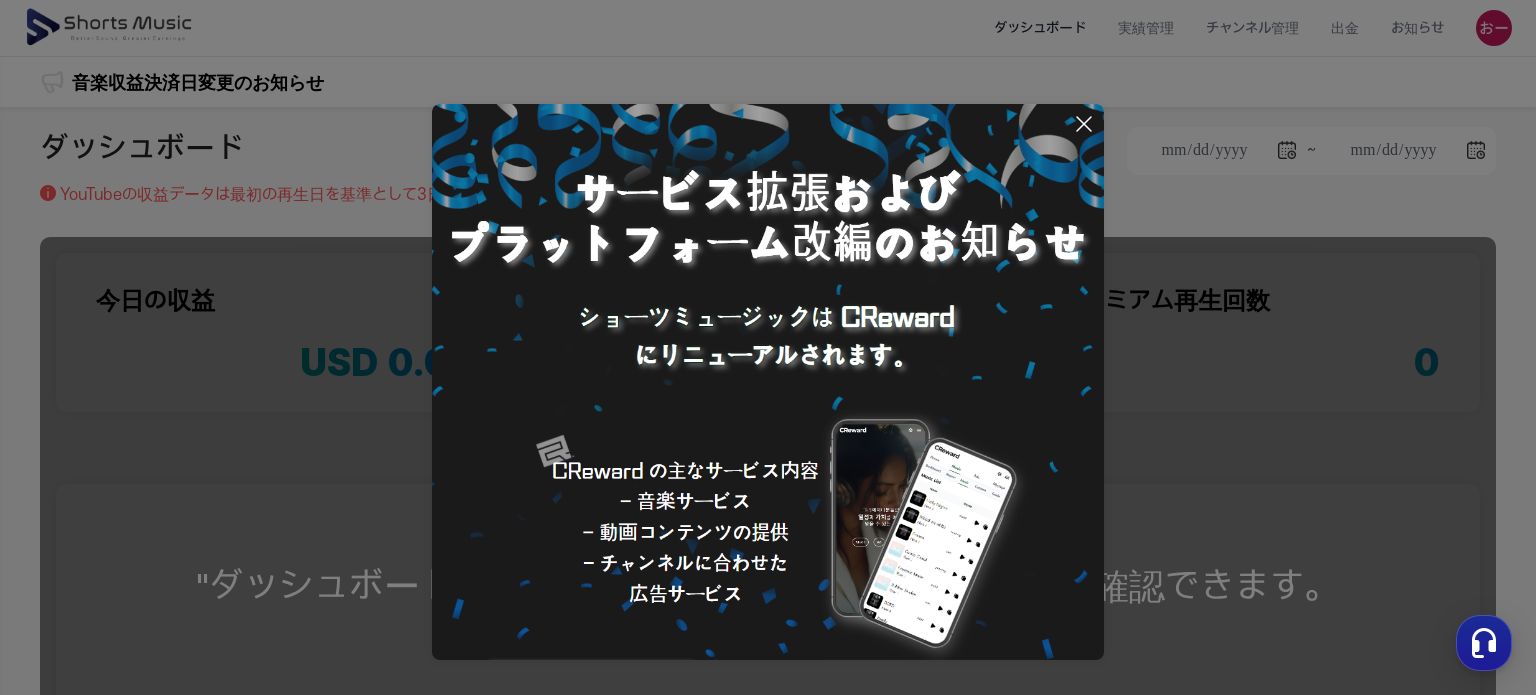 click 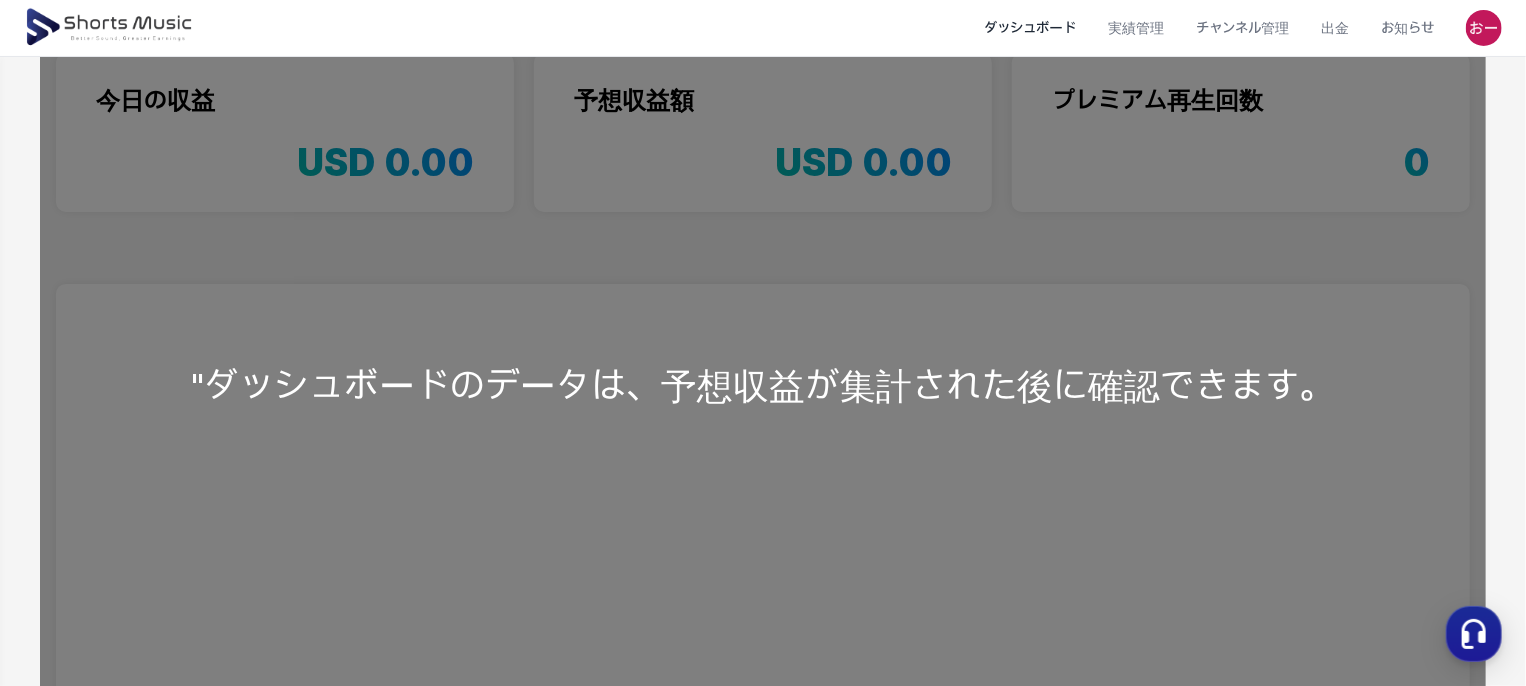 click on ""ダッシュボードのデータは、予想収益が集計された後に確認できます。" at bounding box center (763, 386) 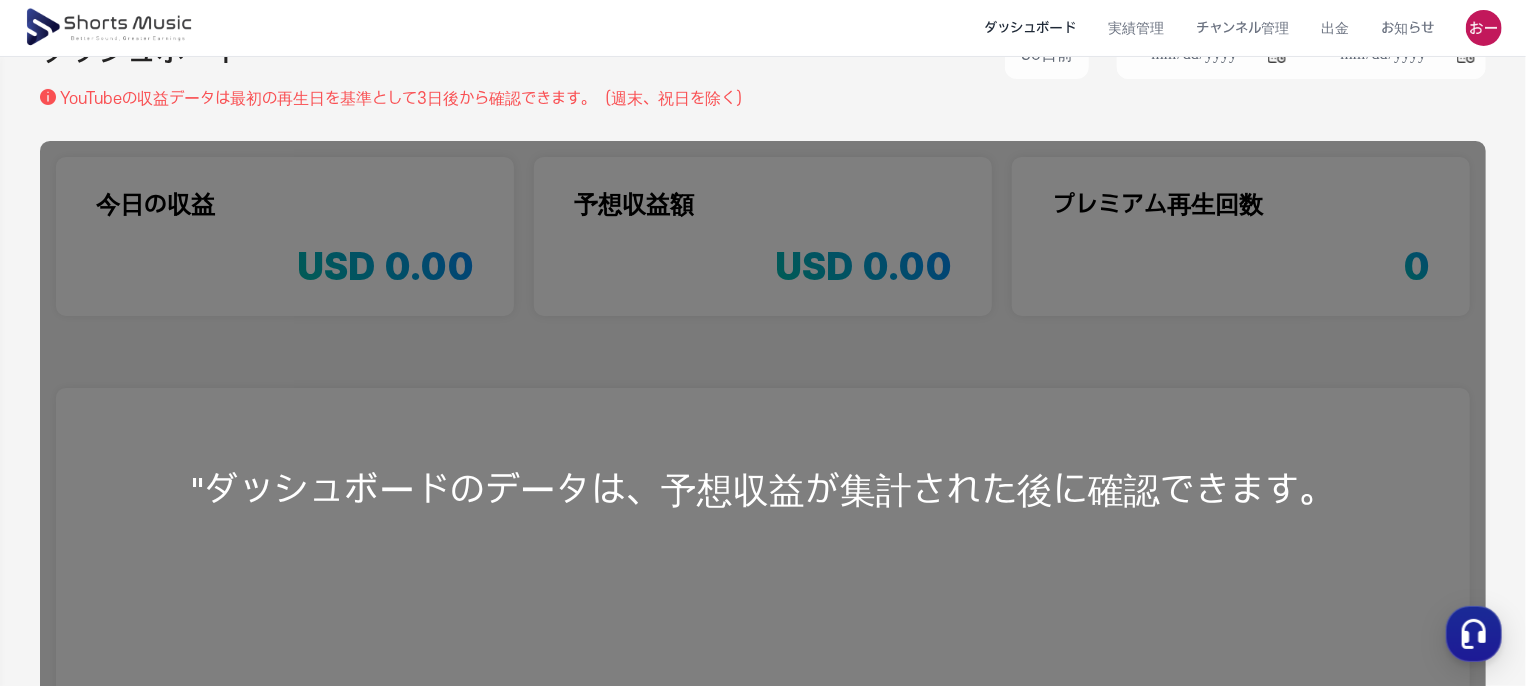 scroll, scrollTop: 0, scrollLeft: 0, axis: both 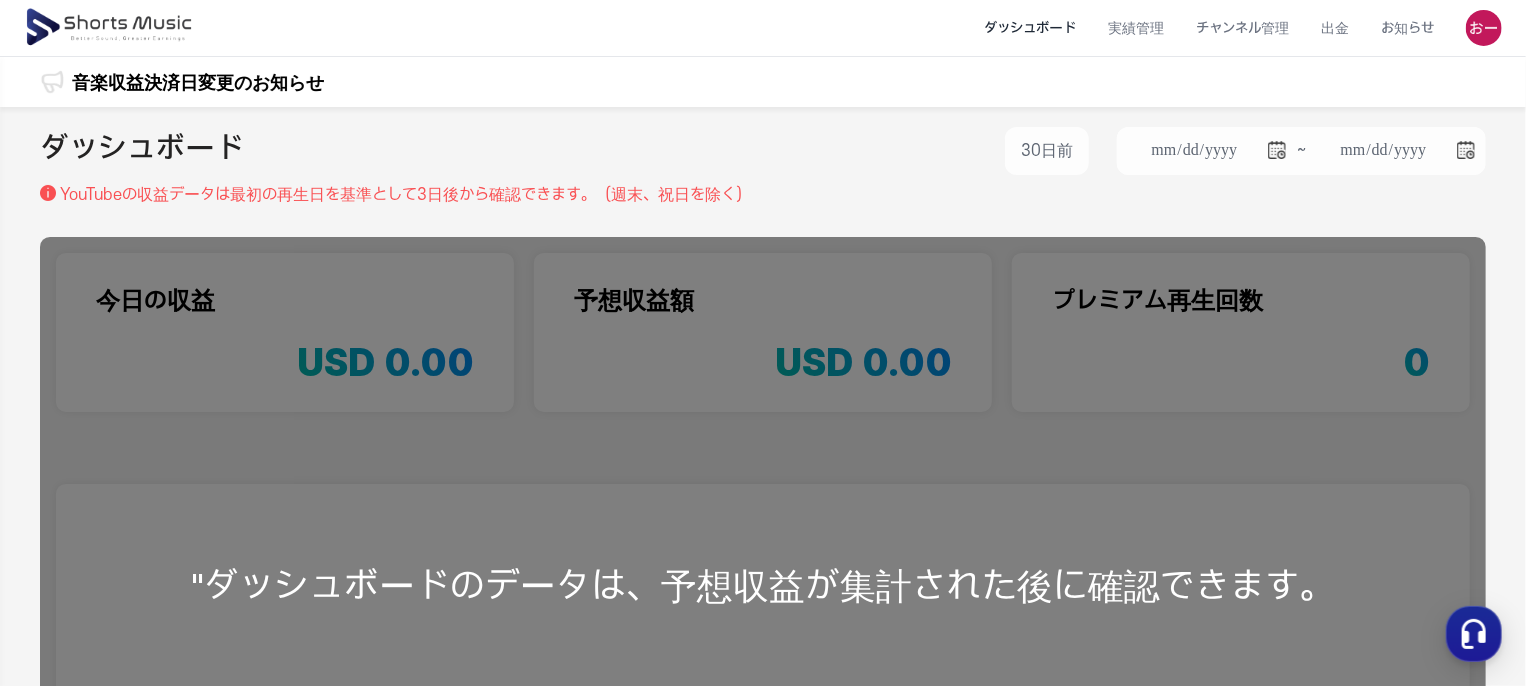 click on "ShortsMusicアプリがついに登場！✨   メタプラットフォームにおける音源精算に関するご案内   SM Track 音源収益の出金申請のご案内   Metaプラットフォーム SM VIBE 音源復元のお知らせ   SM Track 音源収益支払いのお知らせ   プラットフォーム改修およびサービス再開のお知らせ   コンテンツレビューおよび支払いスケジュールのお知らせ   音楽収益決済日変更のお知らせ   動画への新規音楽挿入の停止についてのお知らせ   重要なお知らせ：'SM Vibe'音源の利用停止について" at bounding box center [763, 82] 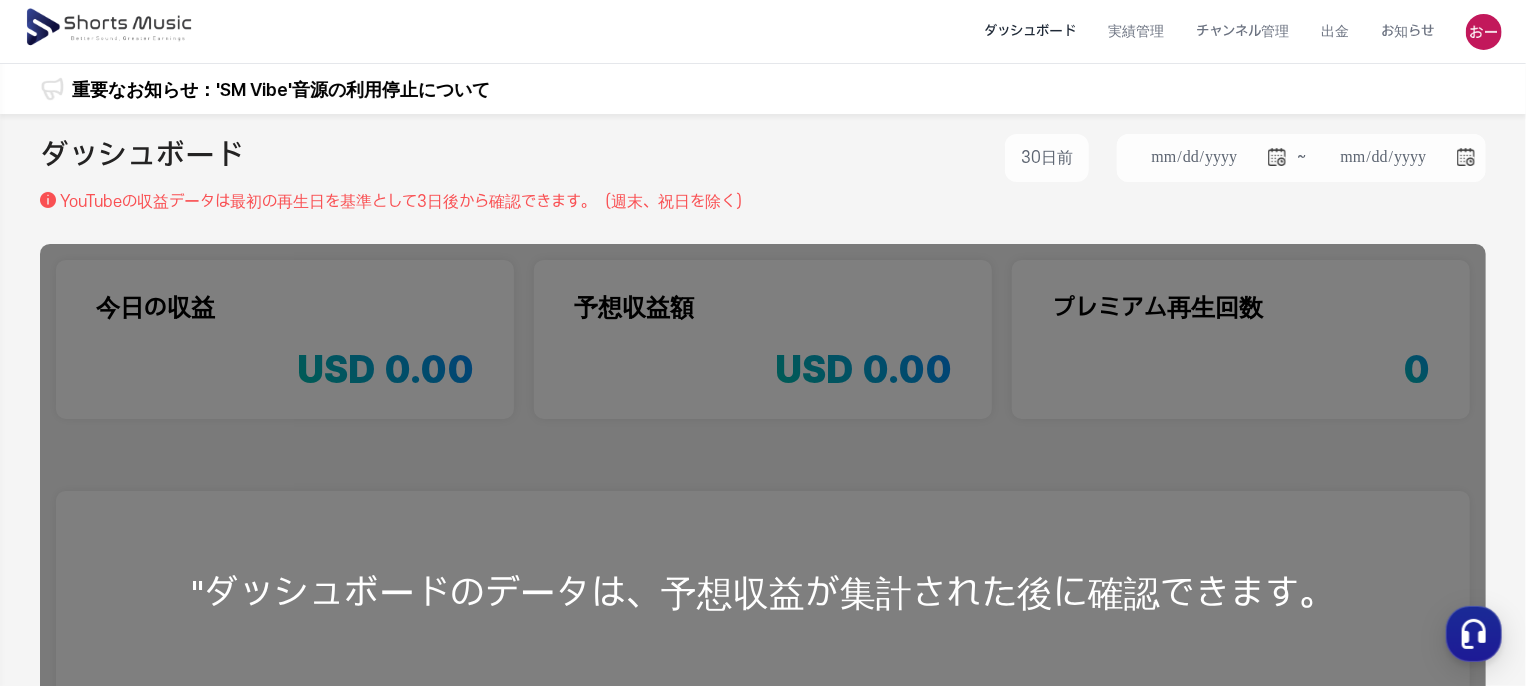 click on "重要なお知らせ：'SM Vibe'音源の利用停止について" at bounding box center [281, 89] 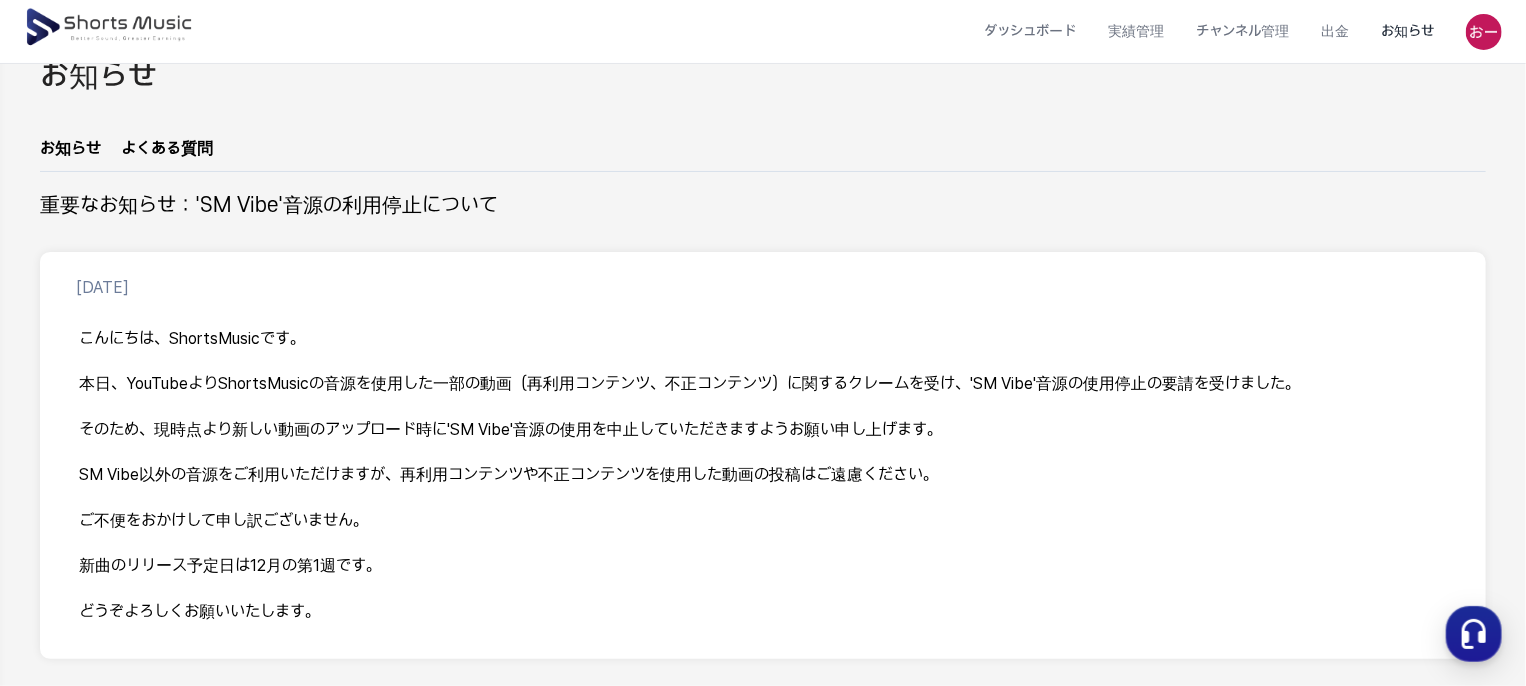 scroll, scrollTop: 0, scrollLeft: 0, axis: both 